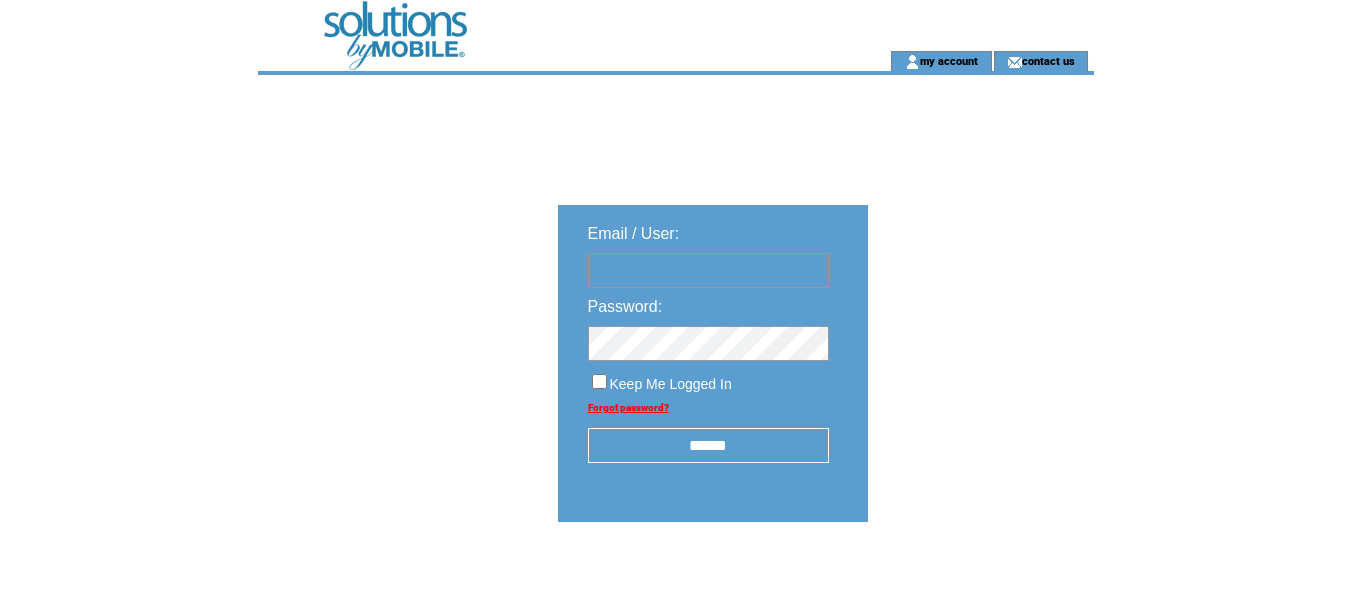 scroll, scrollTop: 0, scrollLeft: 0, axis: both 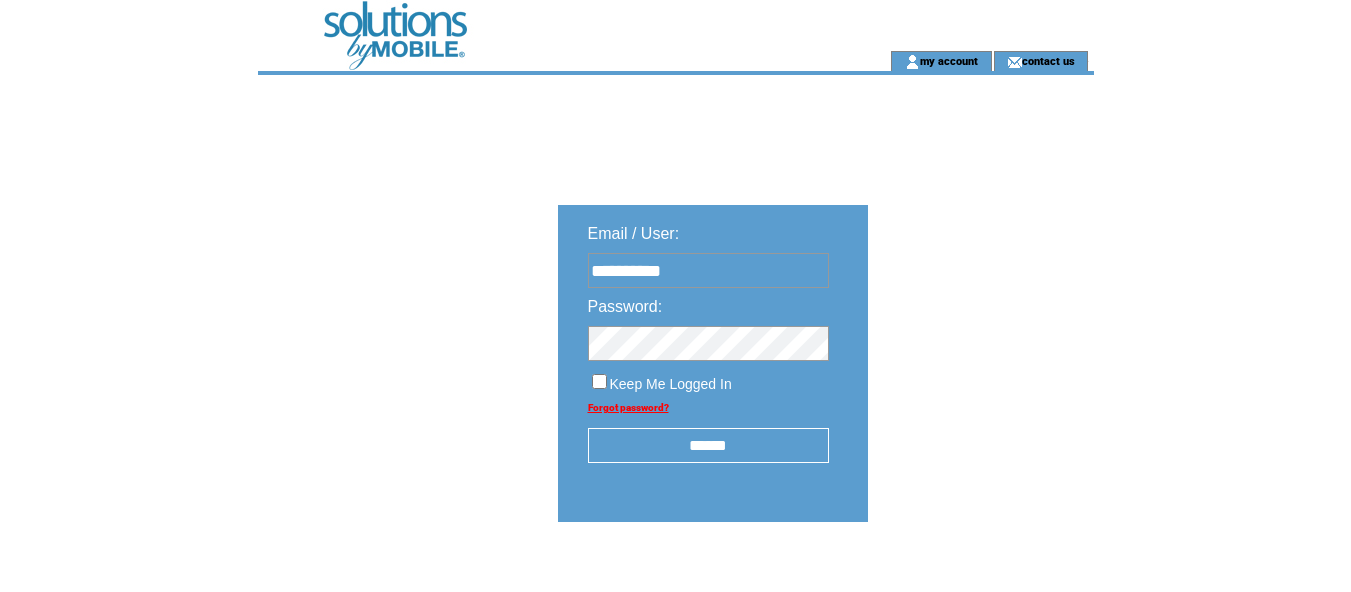type on "**********" 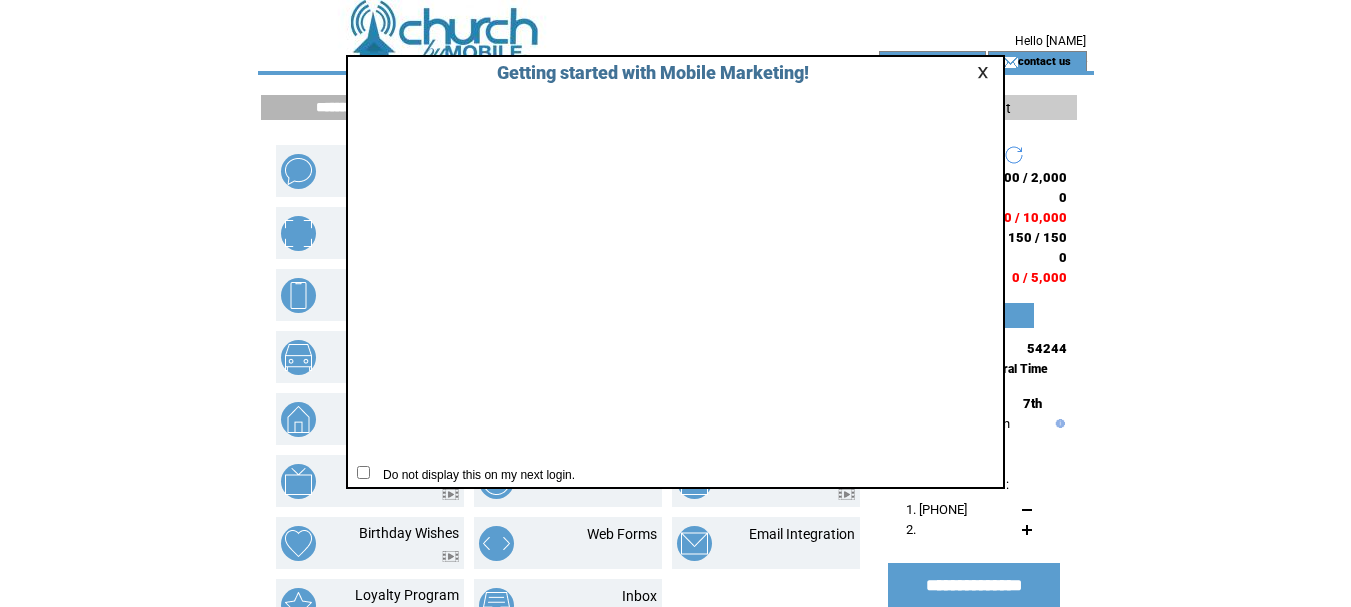 scroll, scrollTop: 0, scrollLeft: 0, axis: both 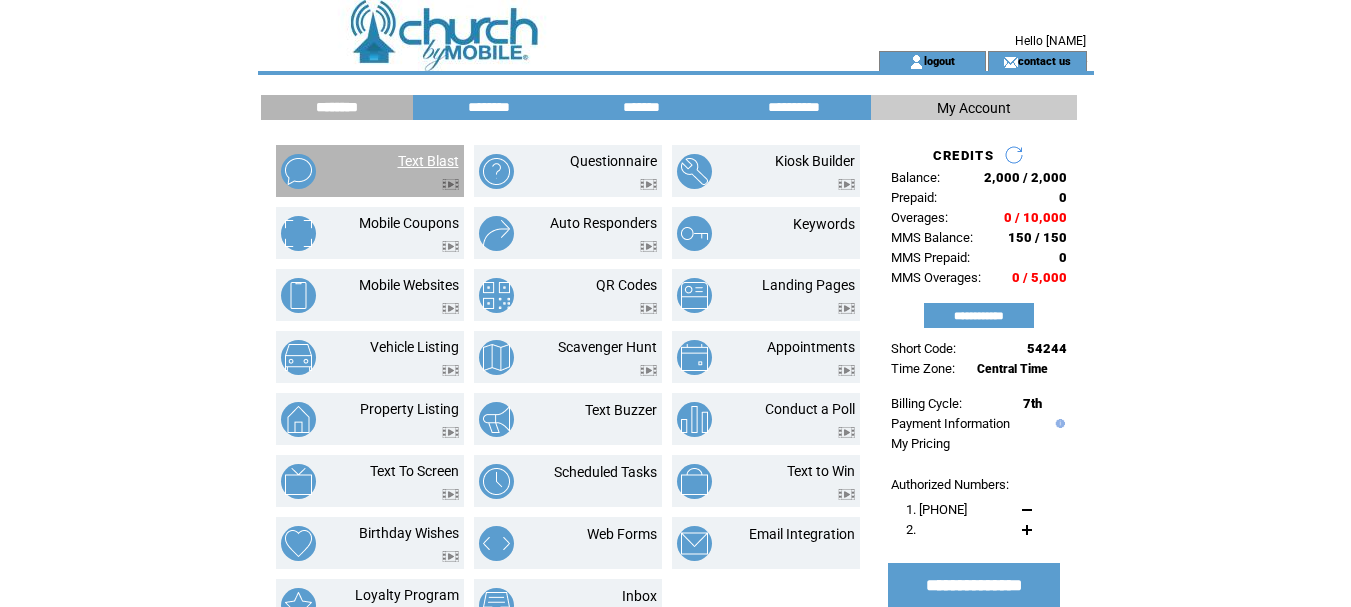 click on "Text Blast" at bounding box center (428, 161) 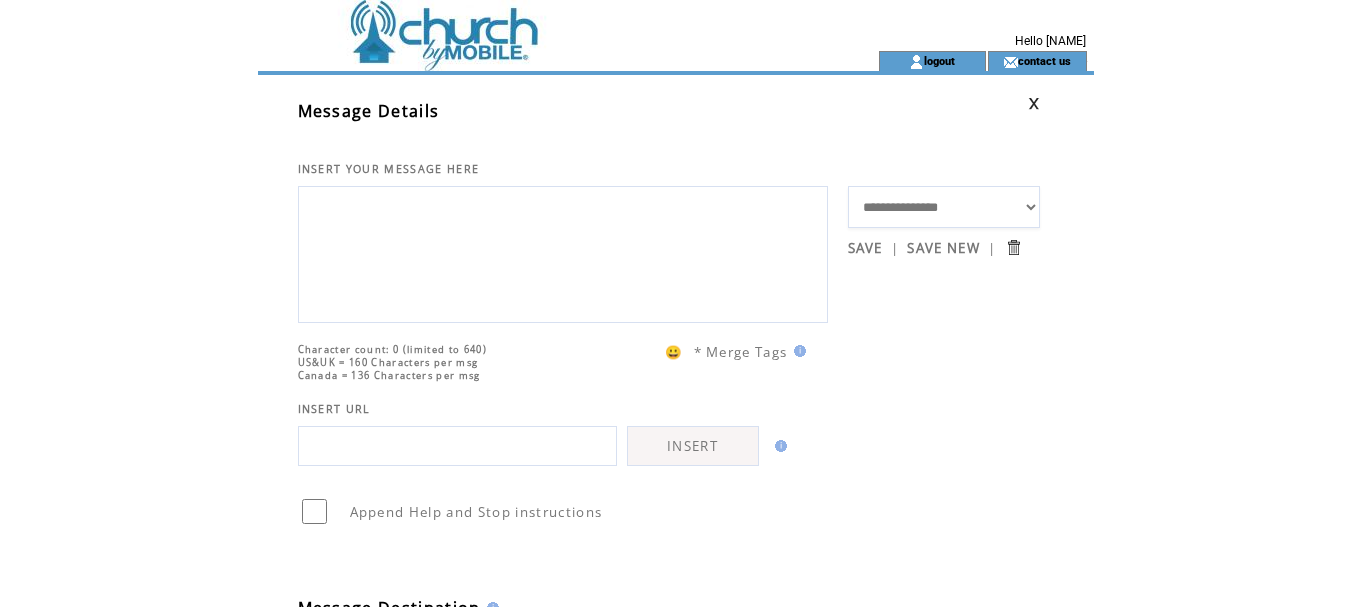 scroll, scrollTop: 0, scrollLeft: 0, axis: both 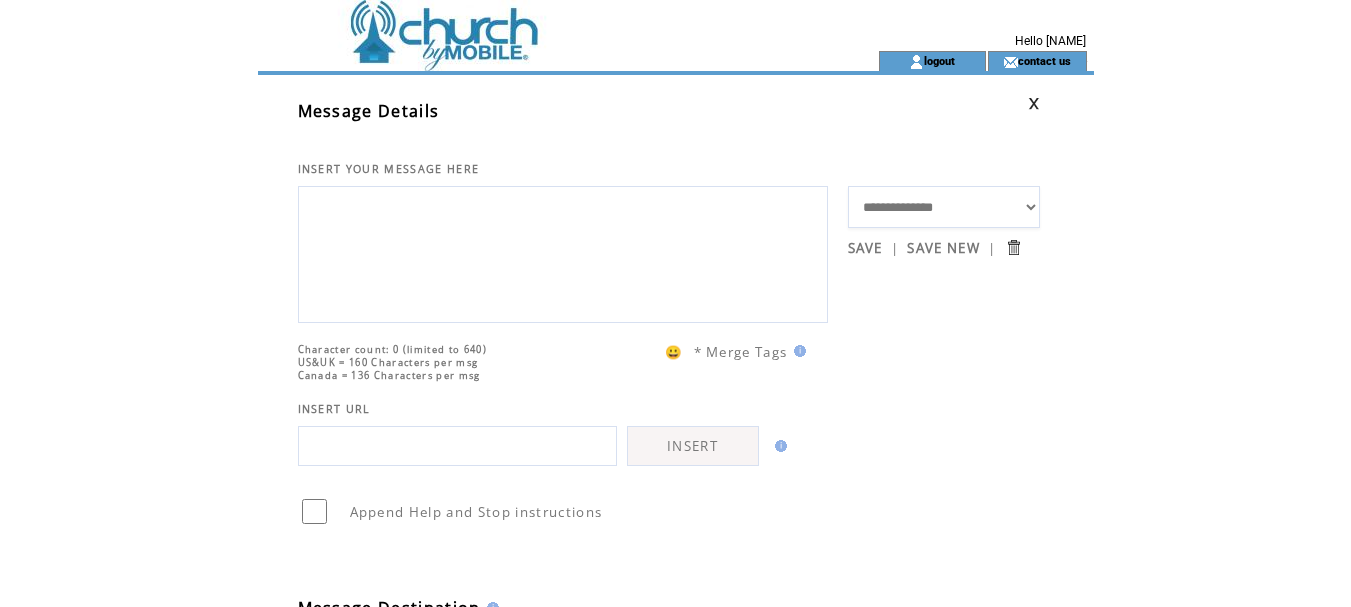 click on "**********" at bounding box center [944, 207] 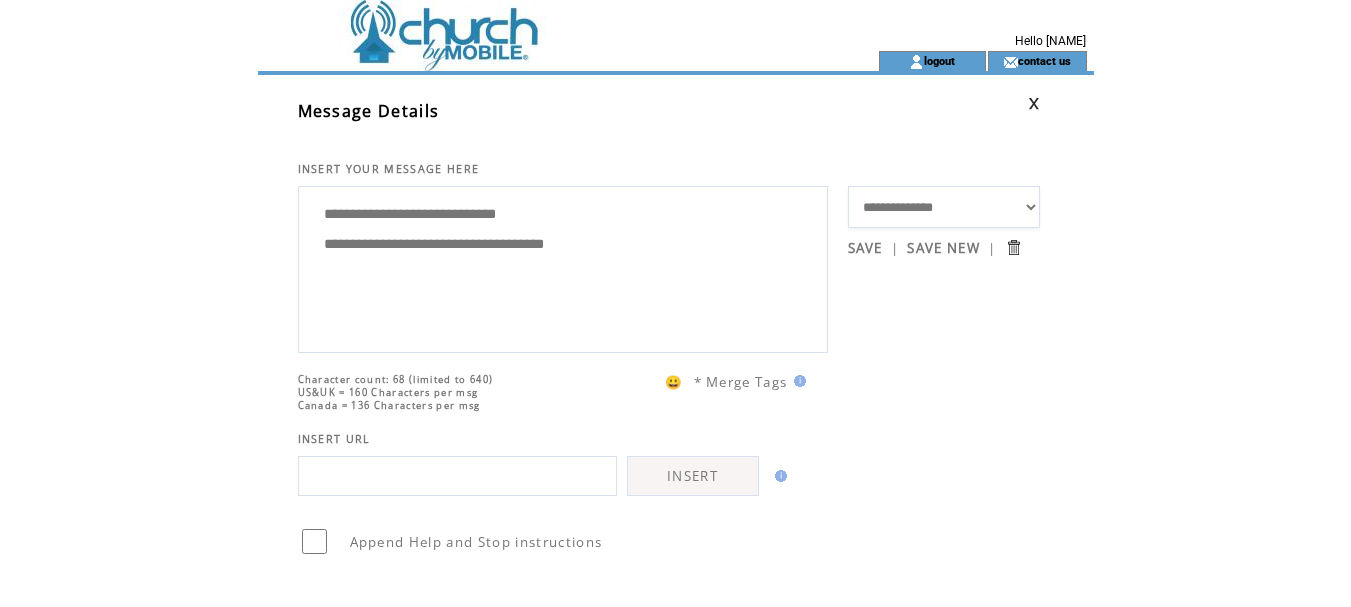 click on "**********" at bounding box center [563, 267] 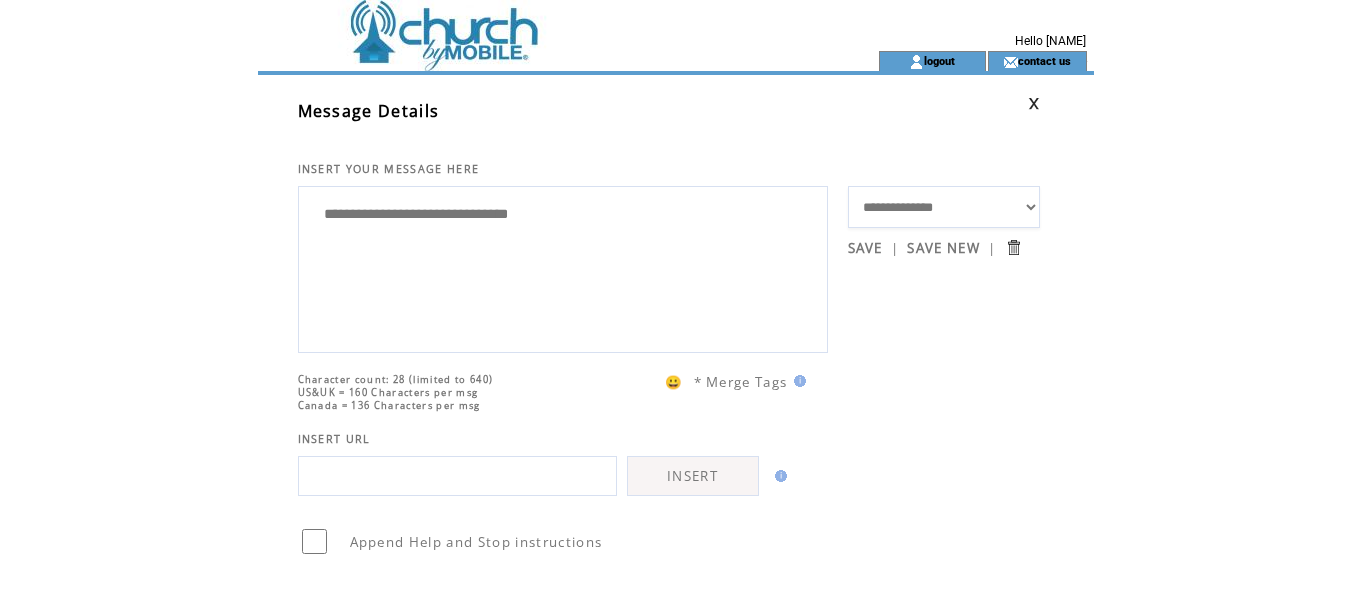 type on "**********" 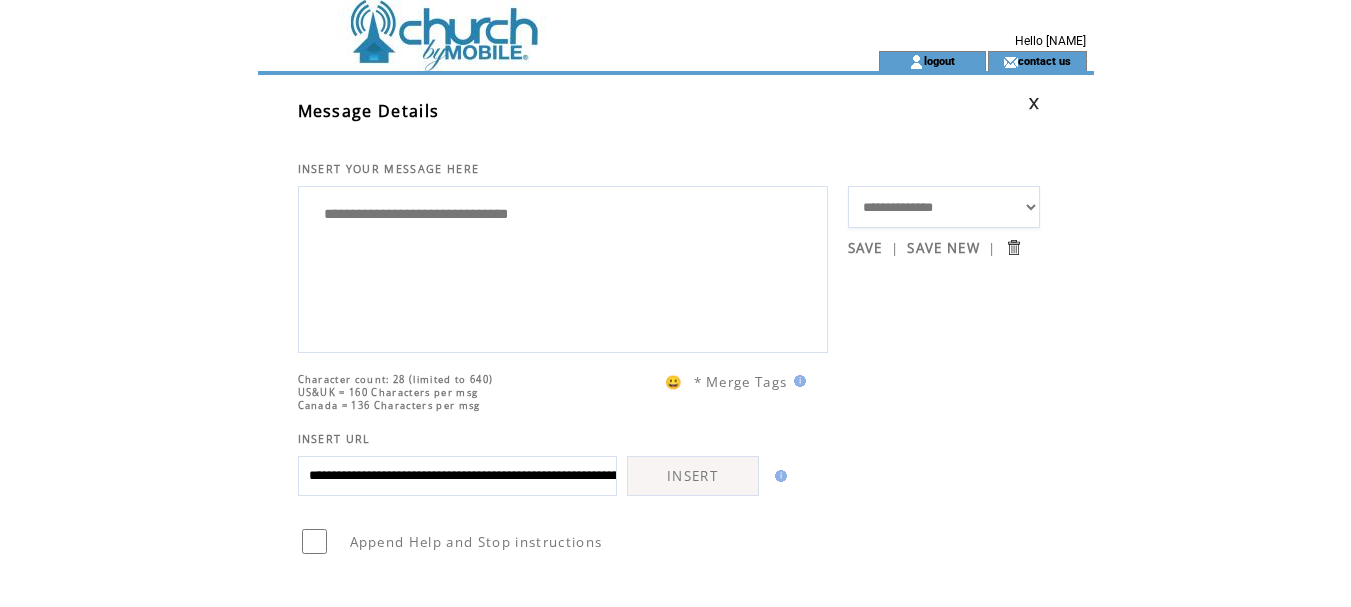 scroll, scrollTop: 0, scrollLeft: 815, axis: horizontal 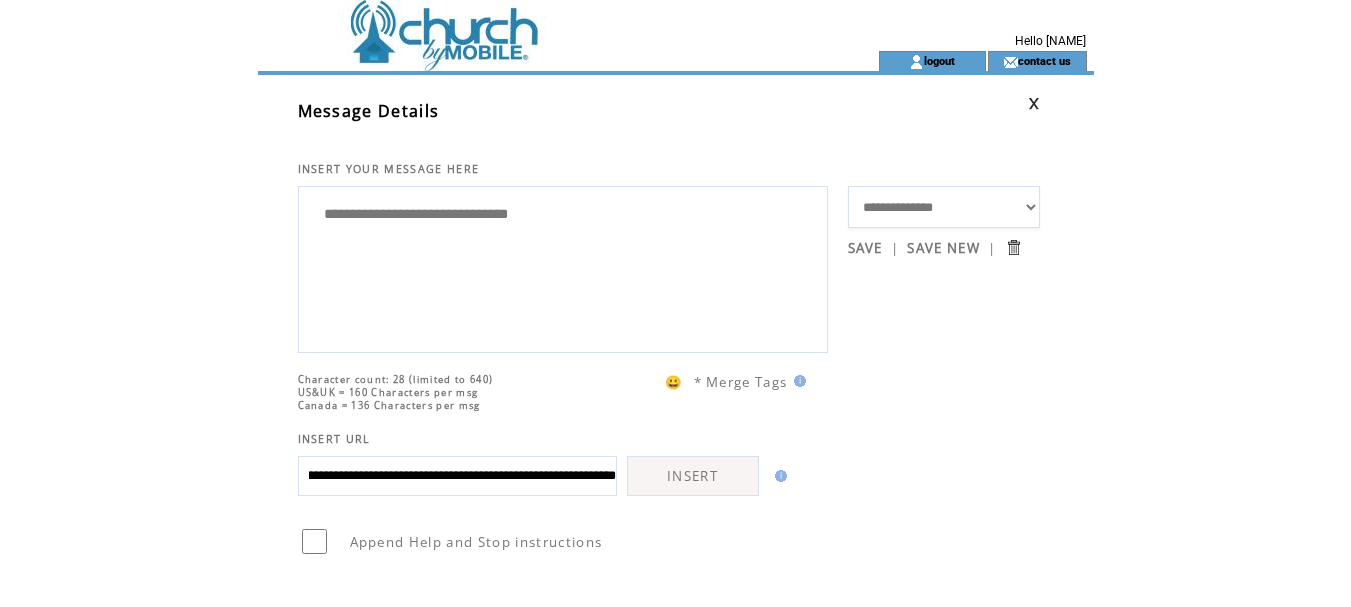type on "**********" 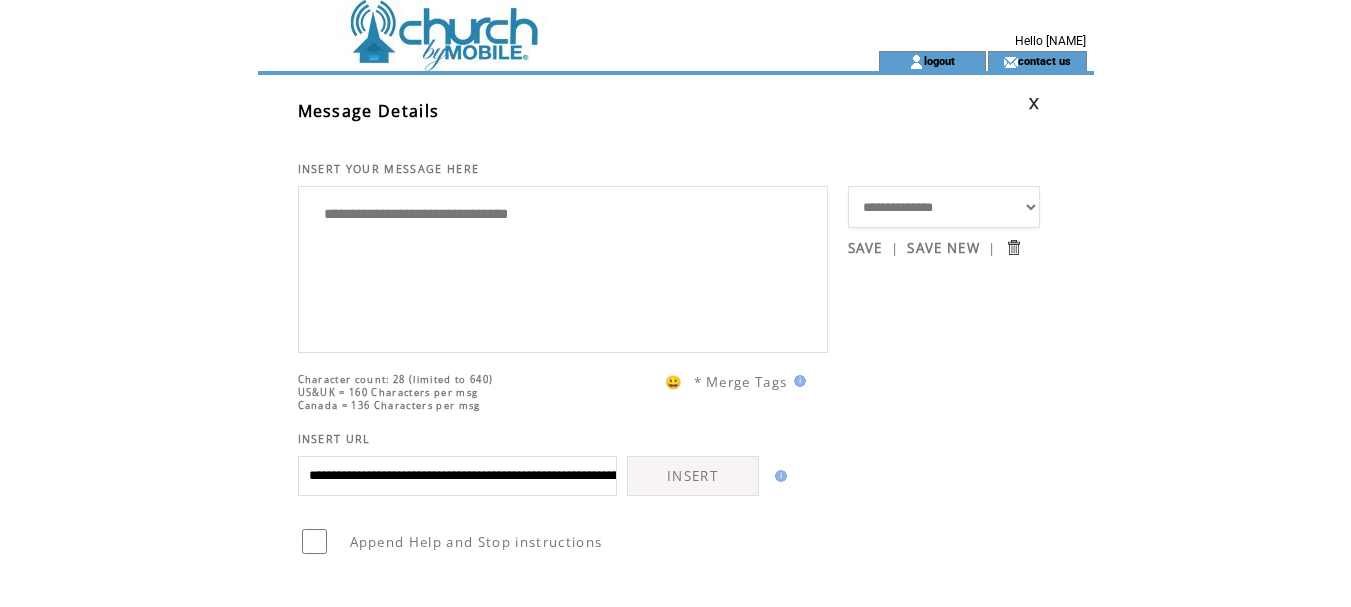 click on "INSERT" at bounding box center (693, 476) 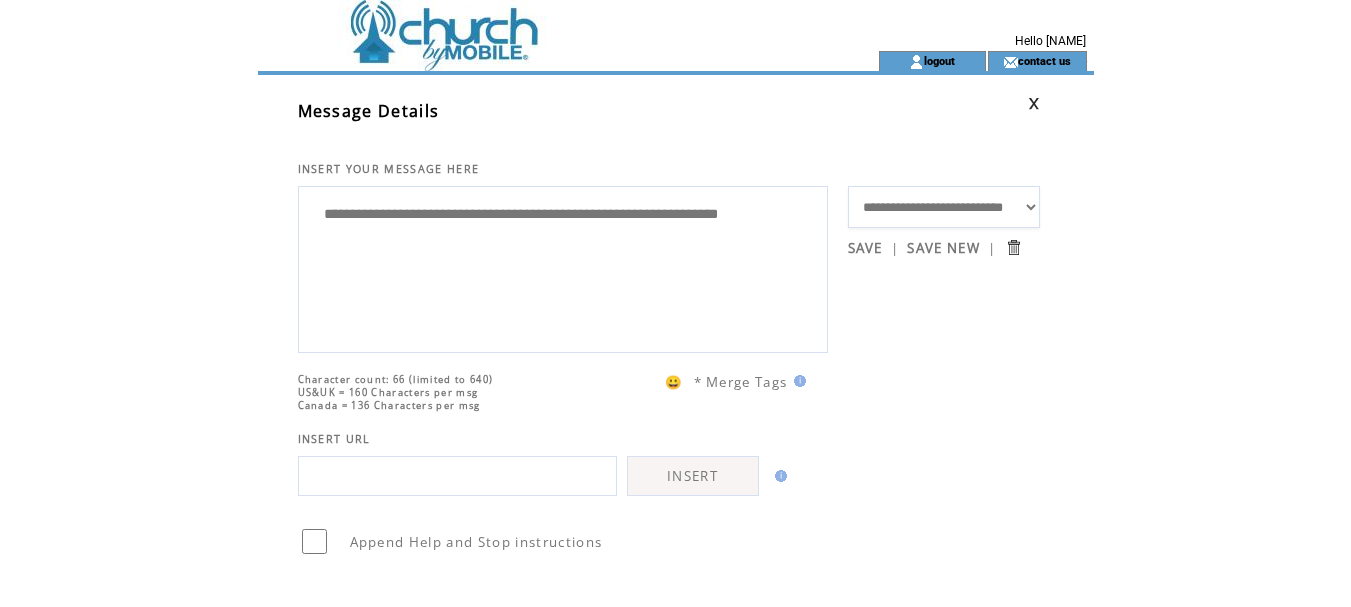 scroll, scrollTop: 0, scrollLeft: 0, axis: both 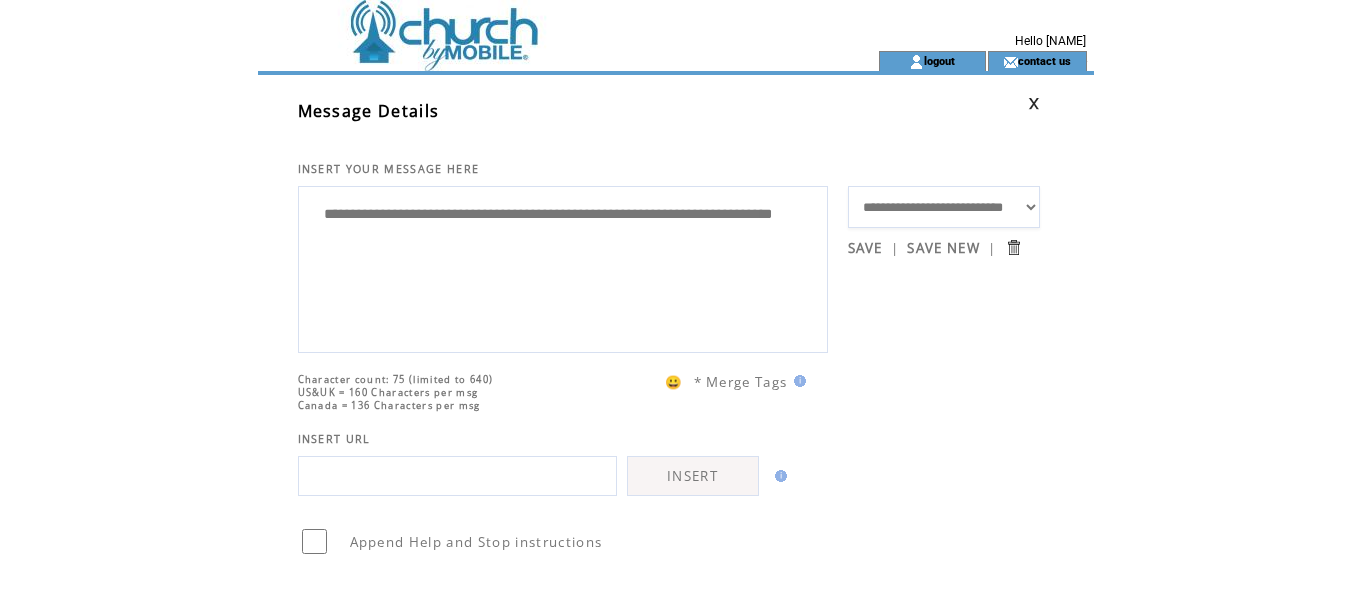 click on "**********" at bounding box center (563, 267) 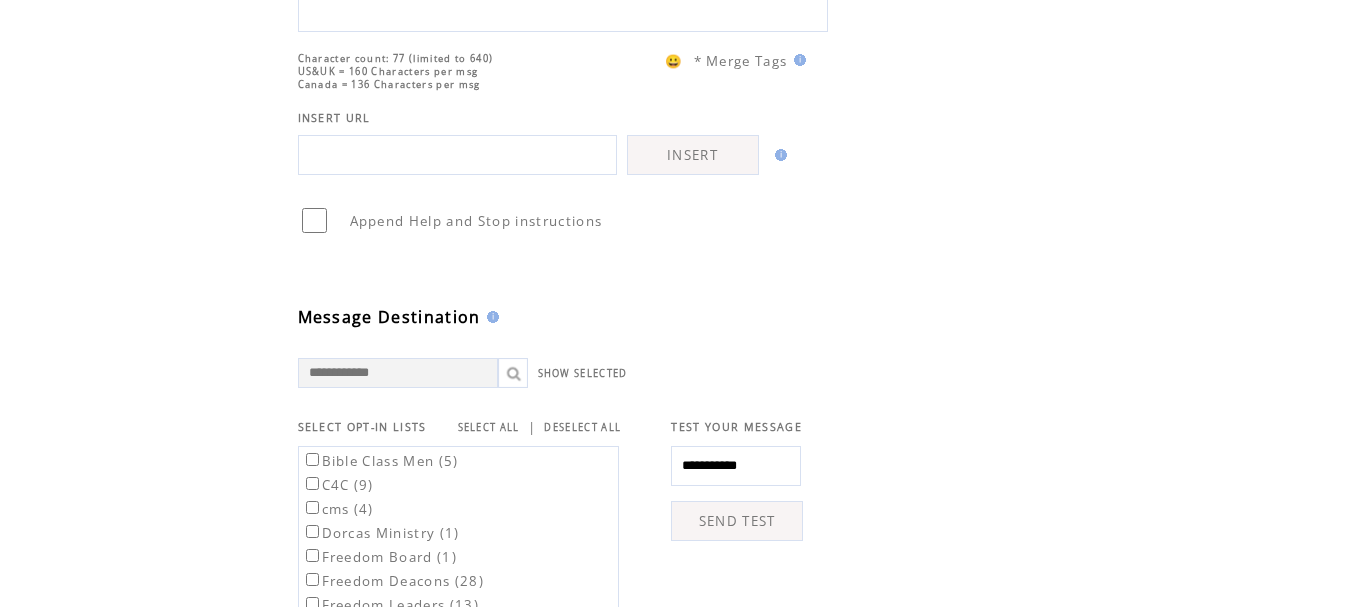scroll, scrollTop: 322, scrollLeft: 0, axis: vertical 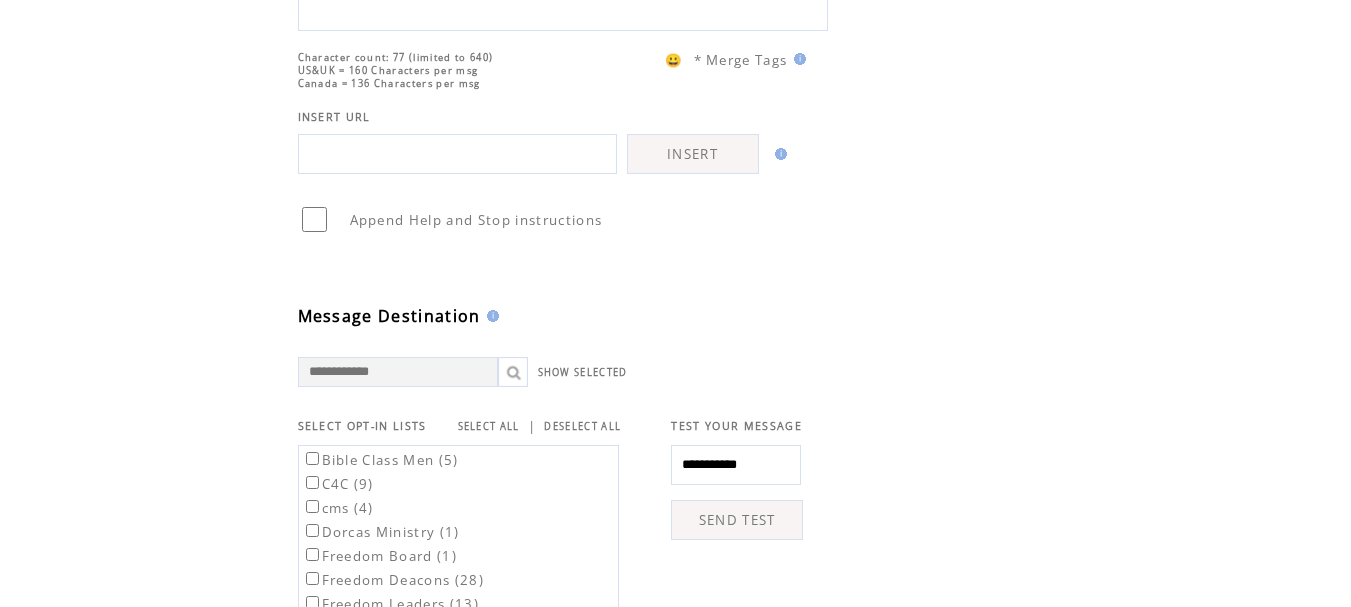 type on "**********" 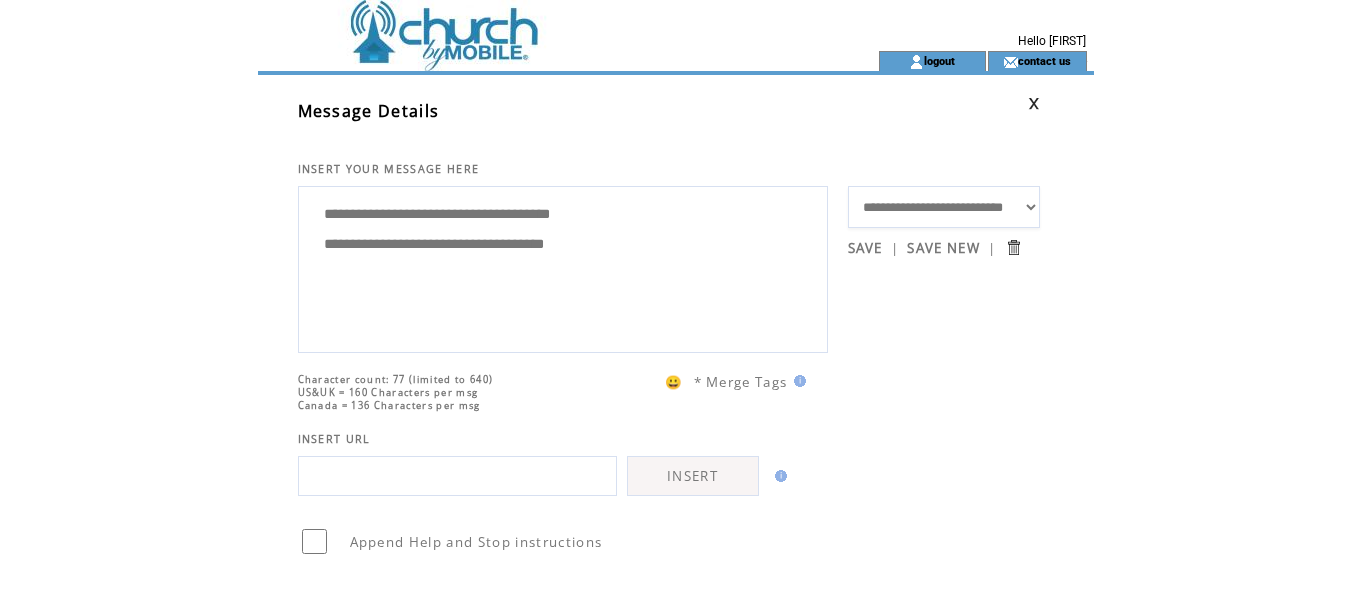 scroll, scrollTop: 0, scrollLeft: 0, axis: both 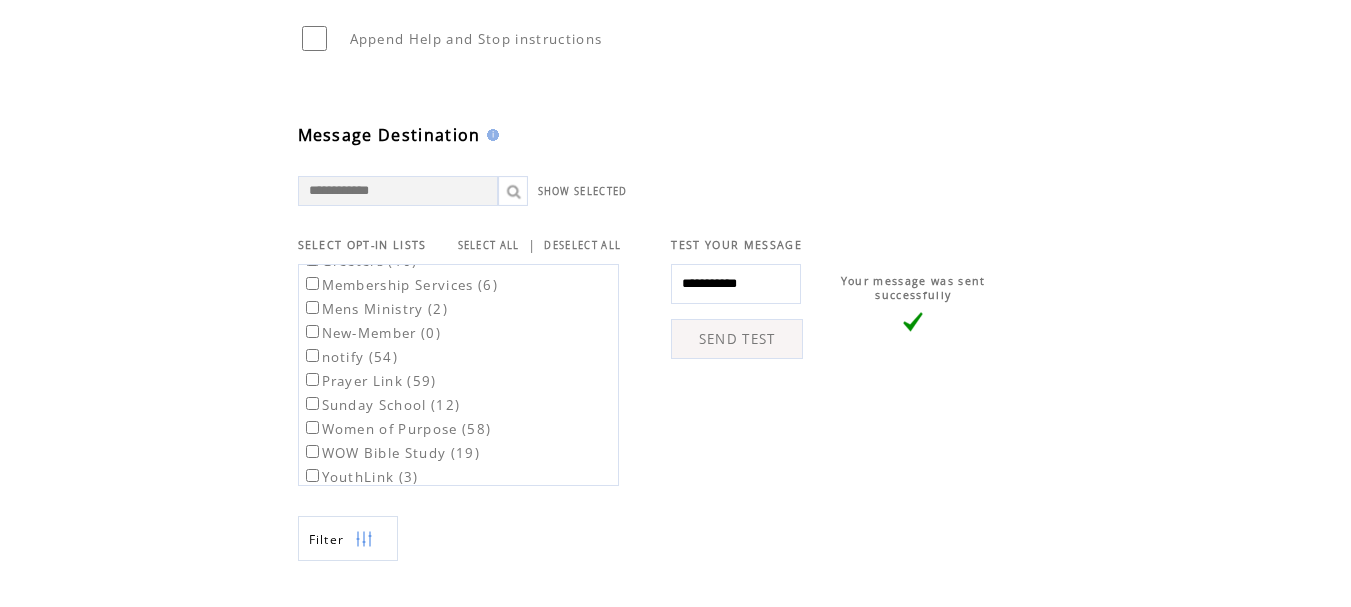 type on "**********" 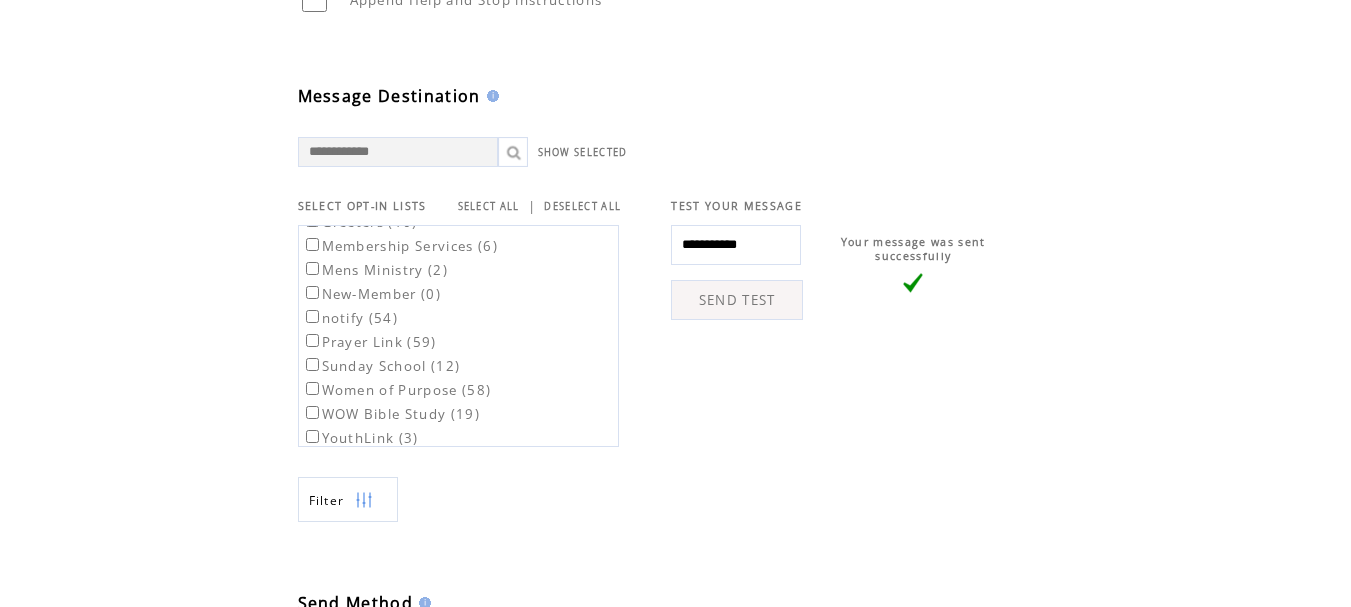 scroll, scrollTop: 541, scrollLeft: 0, axis: vertical 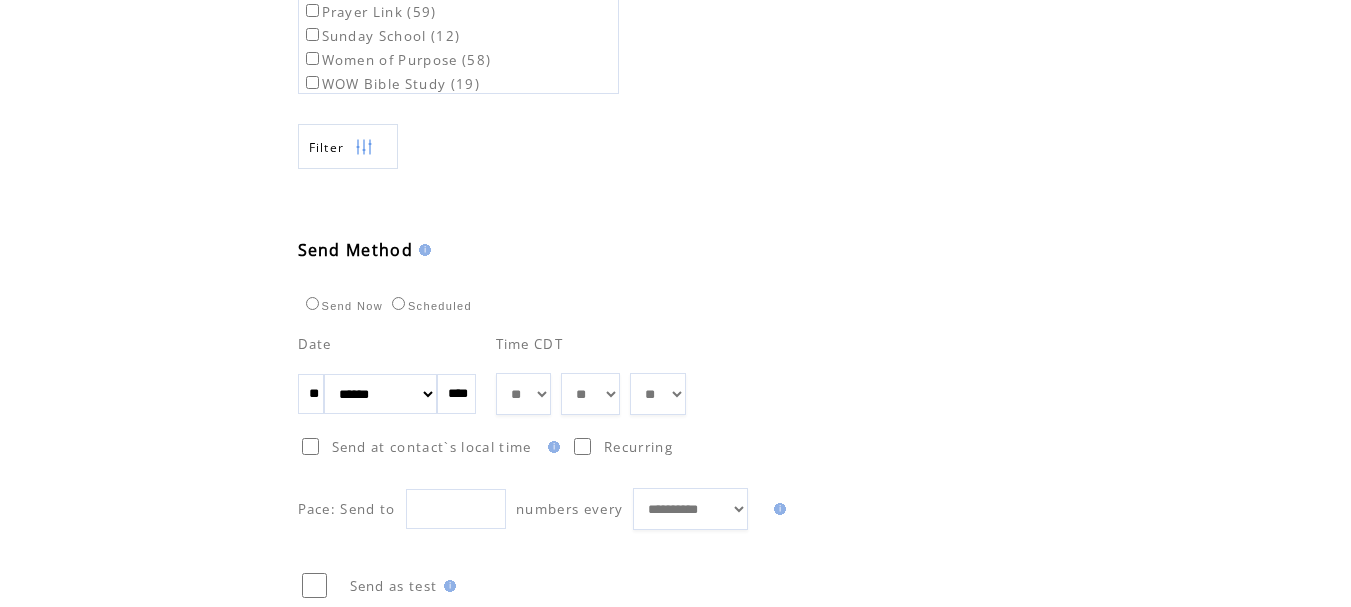 click on "** 	 ** 	 ** 	 ** 	 ** 	 ** 	 ** 	 ** 	 ** 	 ** 	 ** 	 ** 	 **" at bounding box center [523, 394] 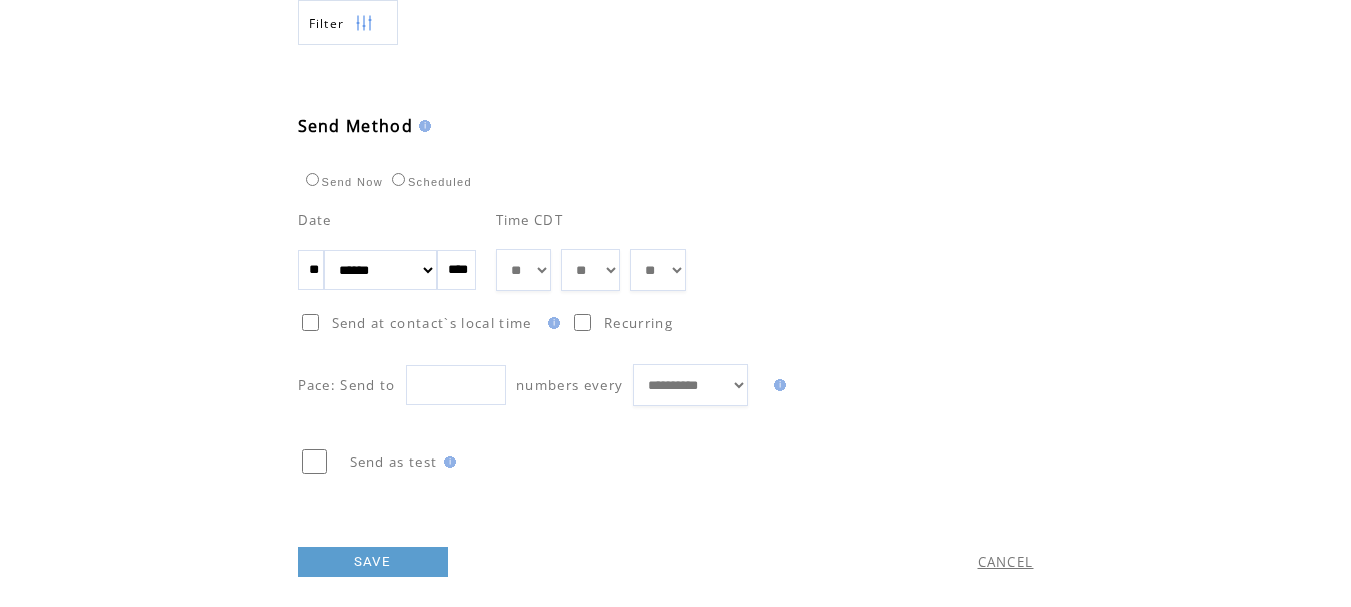 scroll, scrollTop: 1020, scrollLeft: 0, axis: vertical 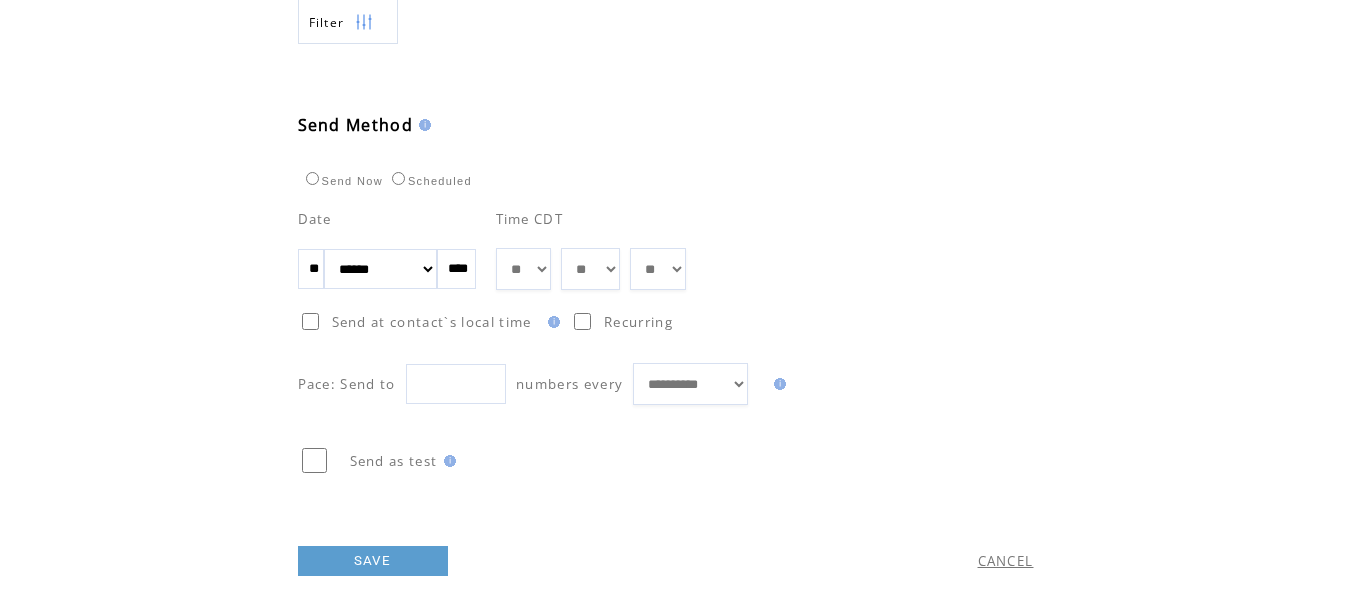 click on "SAVE" at bounding box center [373, 561] 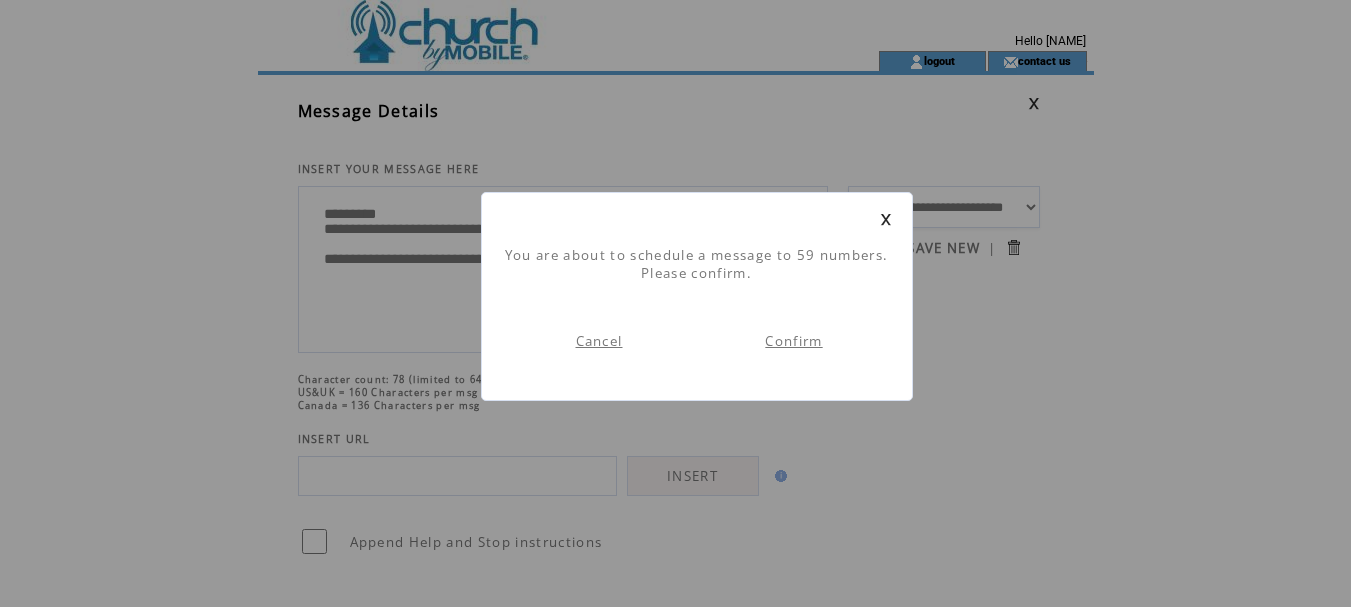 scroll, scrollTop: 1, scrollLeft: 0, axis: vertical 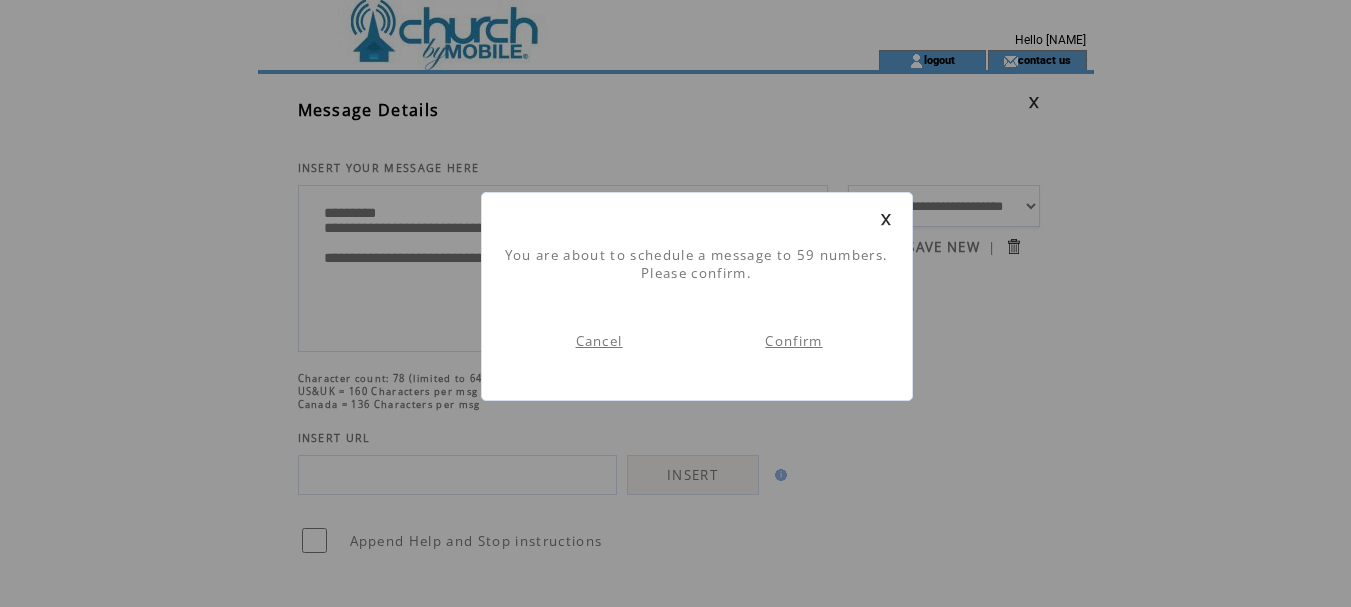 click on "Confirm" at bounding box center (793, 341) 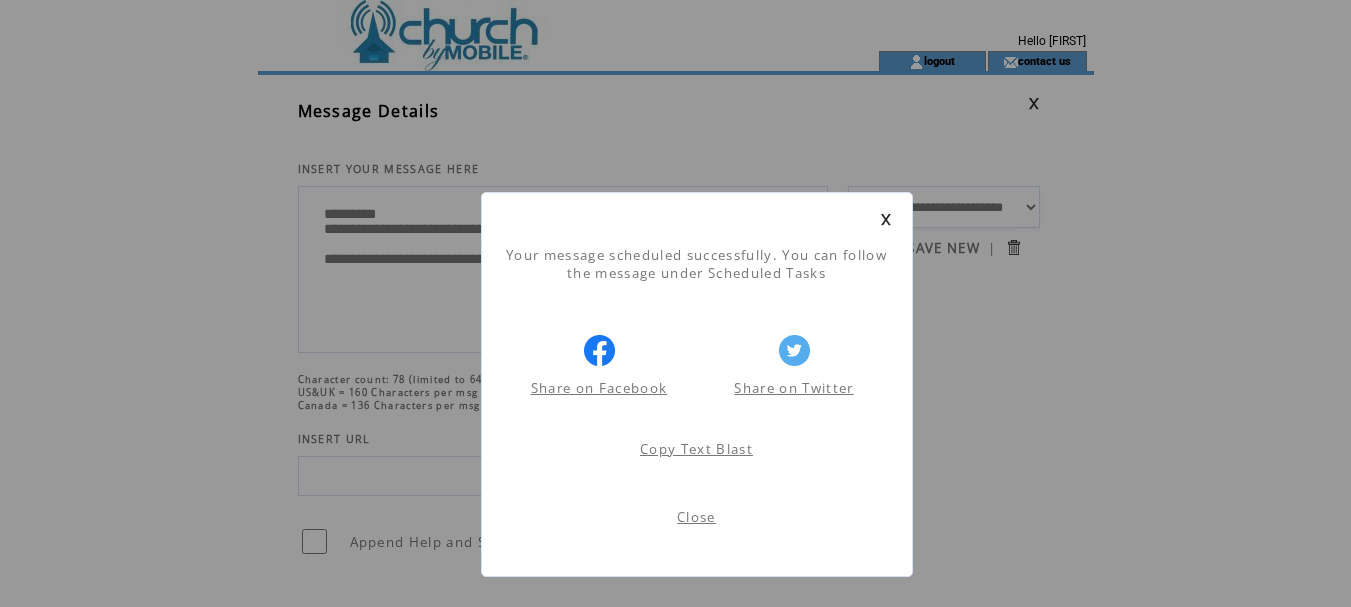 scroll, scrollTop: 1, scrollLeft: 0, axis: vertical 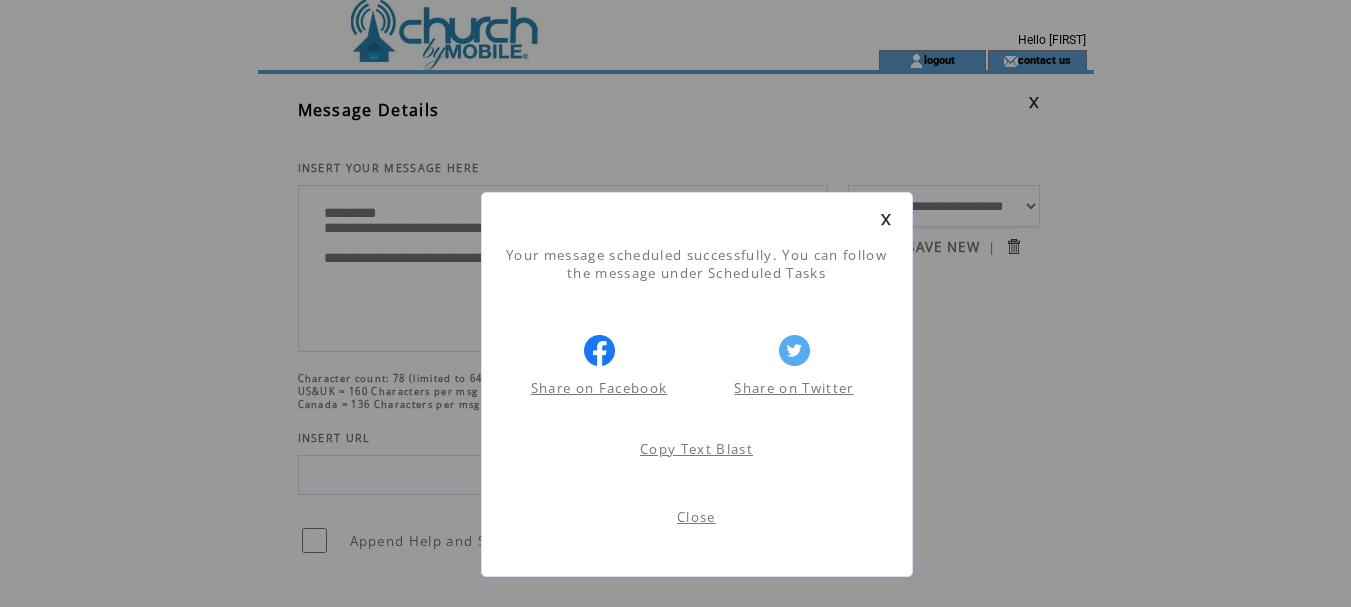 click on "Close" at bounding box center (696, 517) 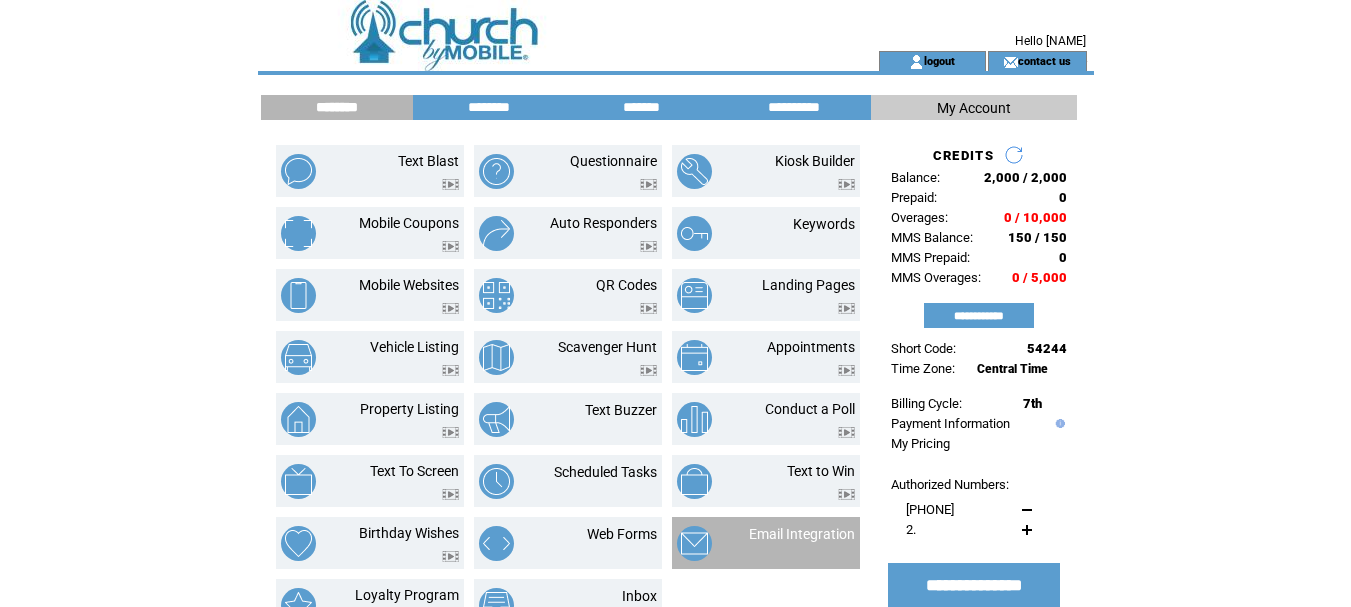scroll, scrollTop: 0, scrollLeft: 0, axis: both 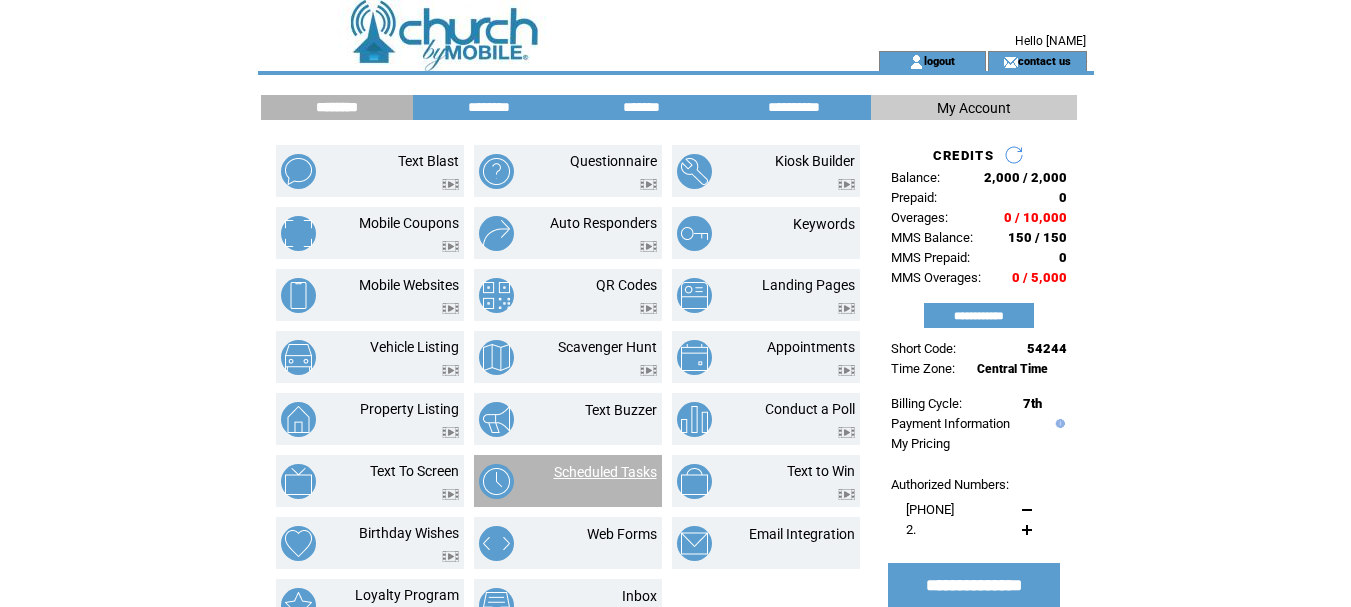 click on "Scheduled Tasks" at bounding box center (605, 472) 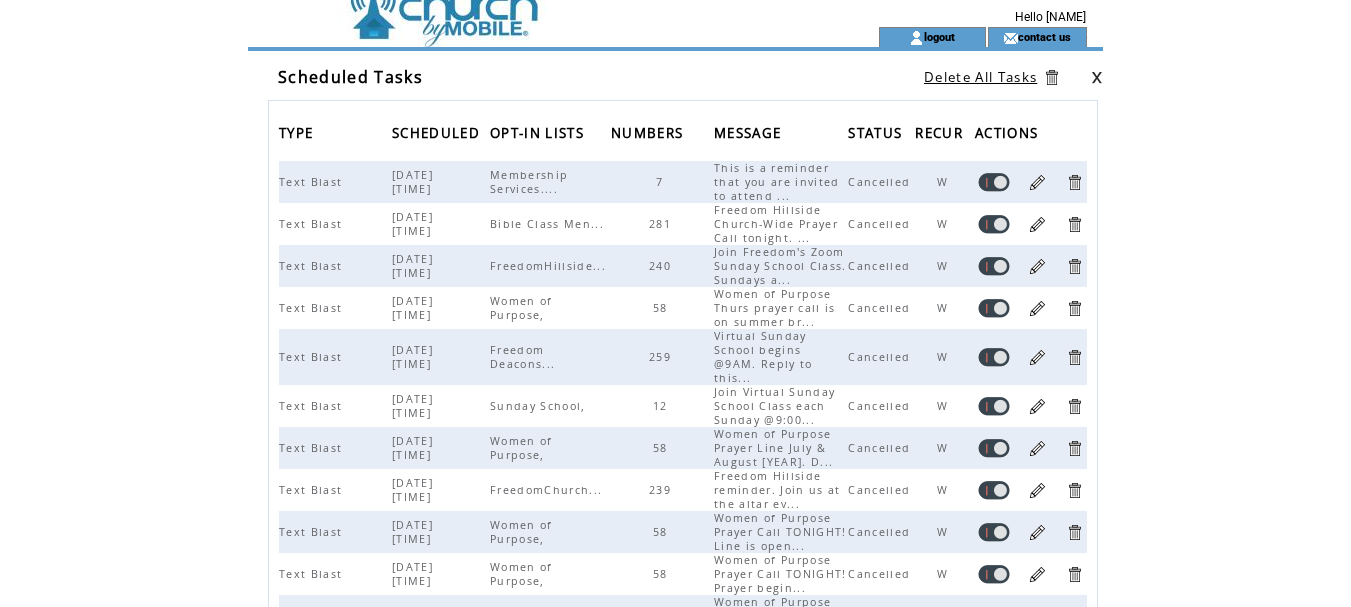 scroll, scrollTop: 0, scrollLeft: 0, axis: both 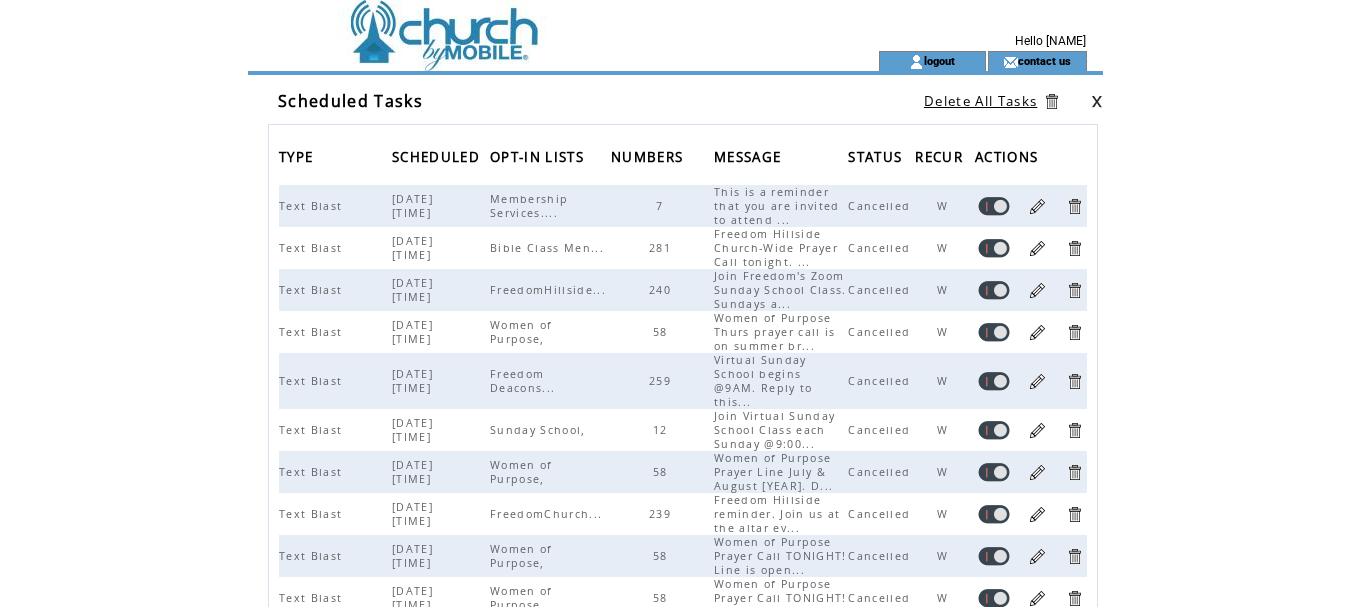 click at bounding box center (532, 25) 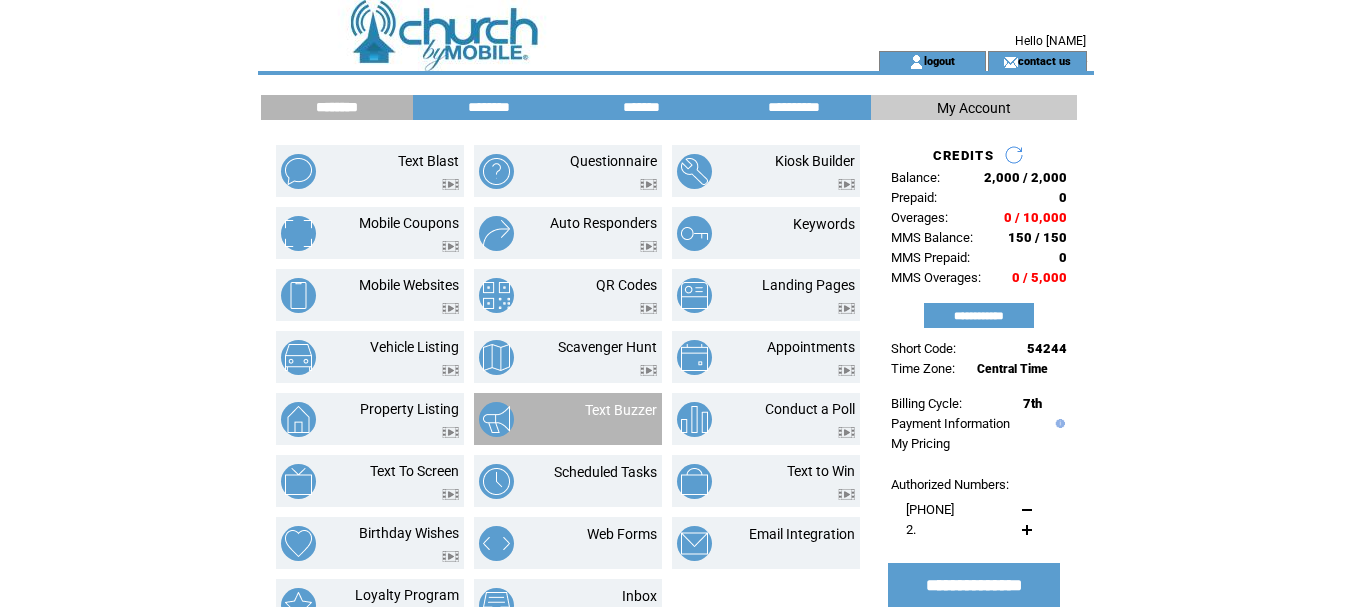 scroll, scrollTop: 0, scrollLeft: 0, axis: both 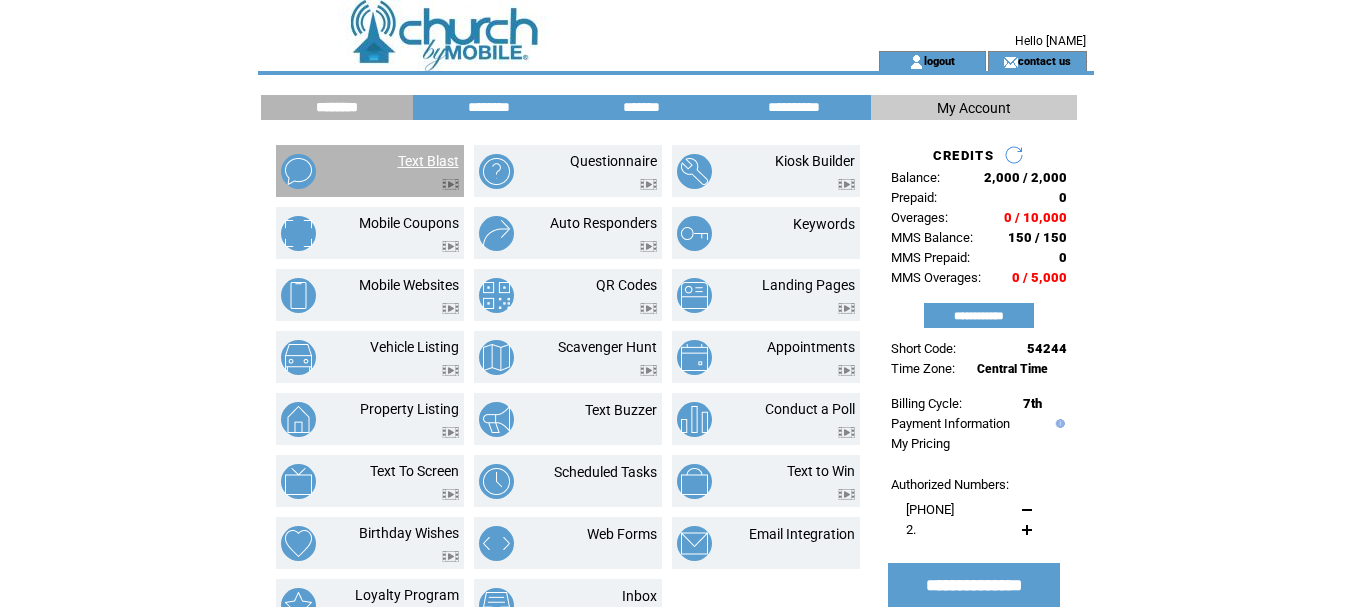 click on "Text Blast" at bounding box center [428, 161] 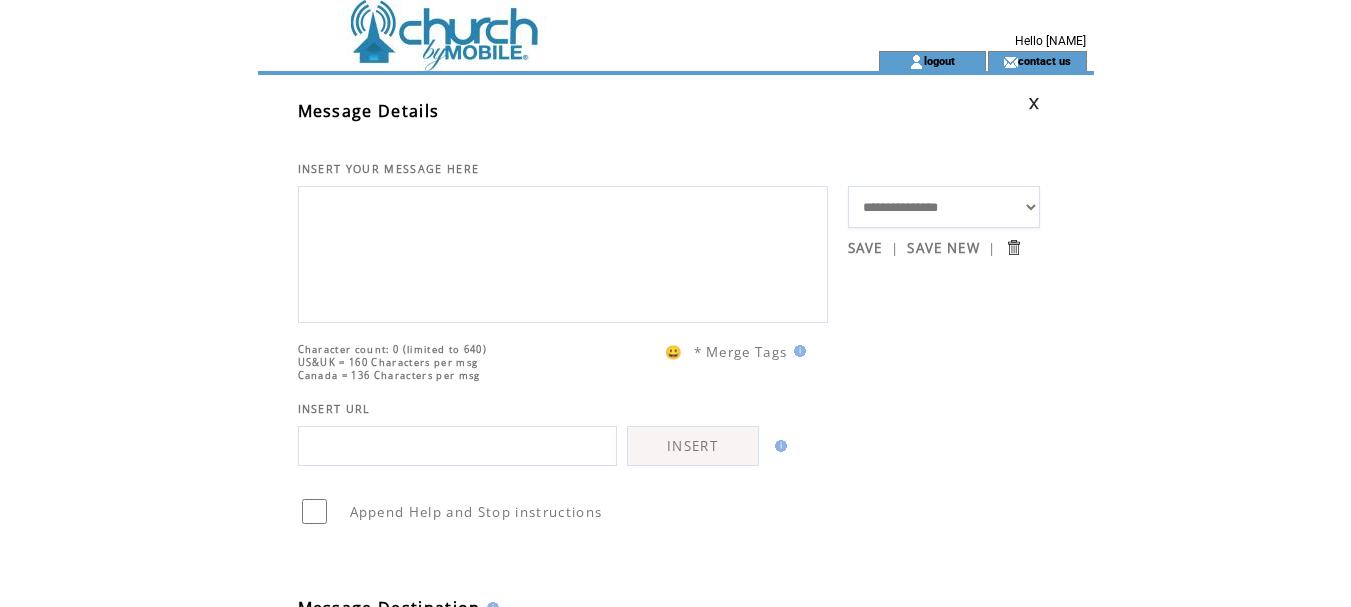 scroll, scrollTop: 0, scrollLeft: 0, axis: both 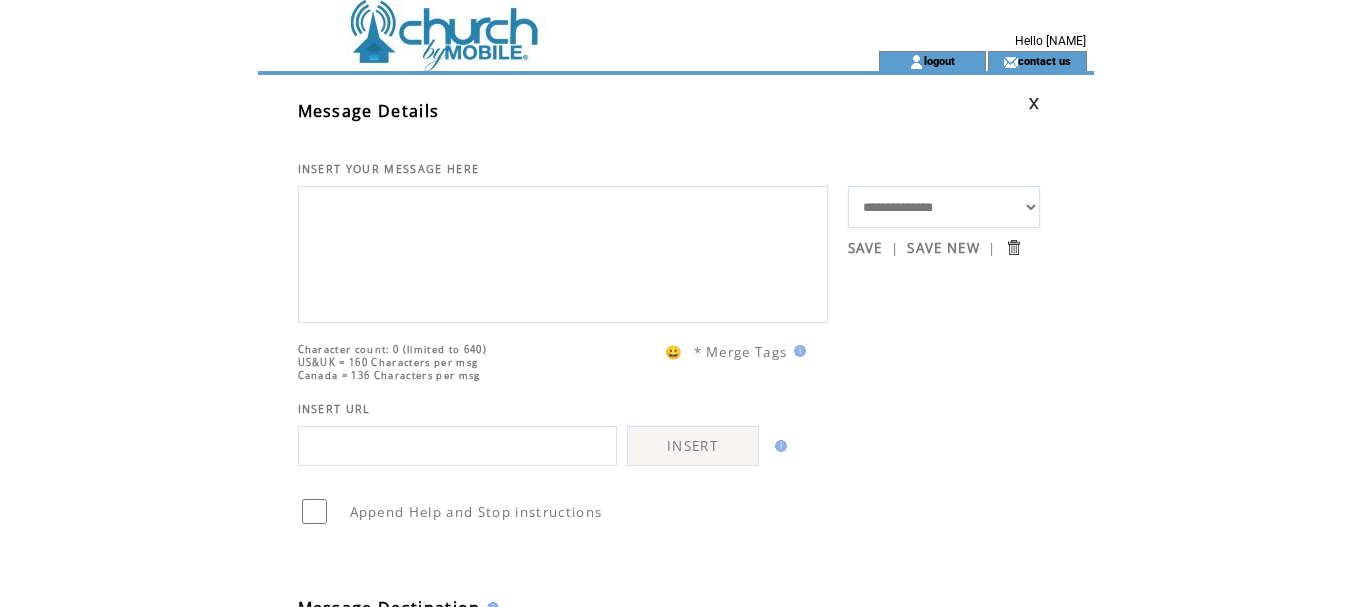 click on "**********" at bounding box center [944, 207] 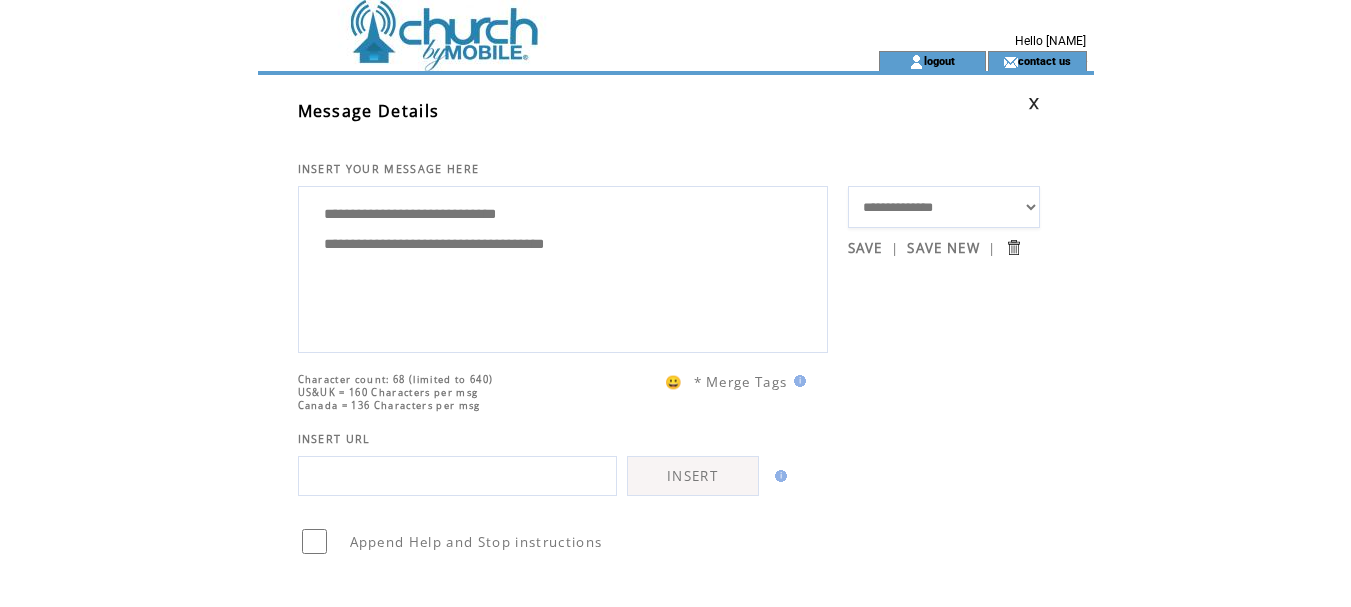 drag, startPoint x: 587, startPoint y: 223, endPoint x: 729, endPoint y: 274, distance: 150.88075 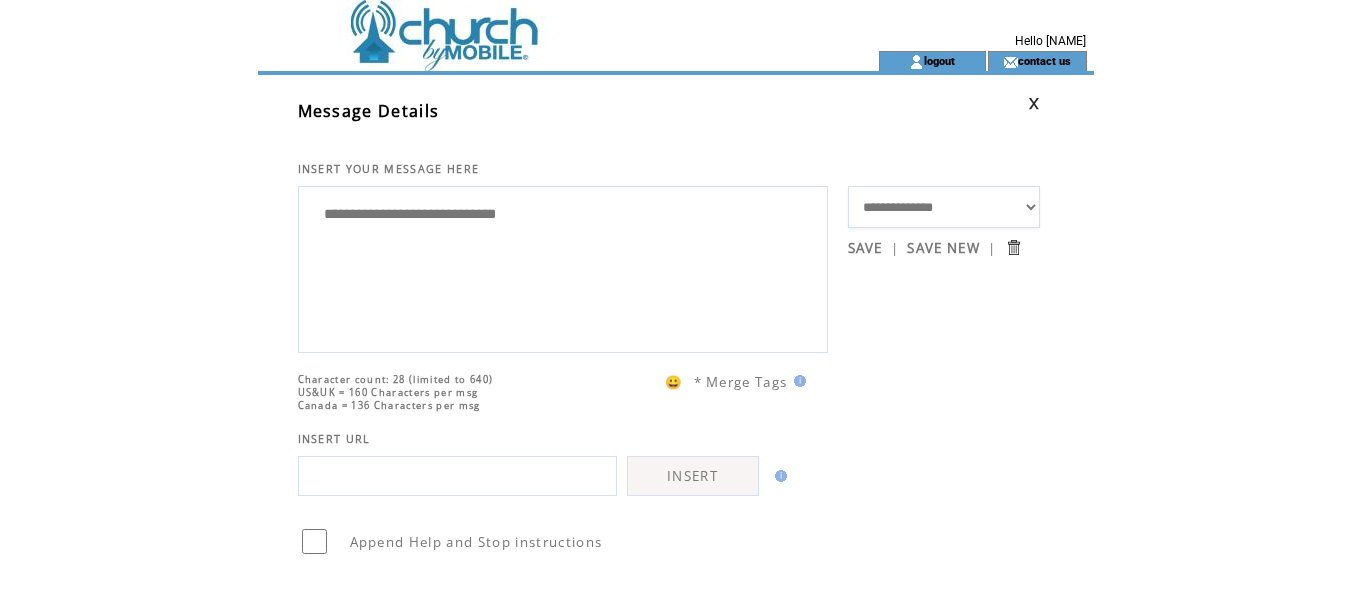 click on "**********" at bounding box center (563, 267) 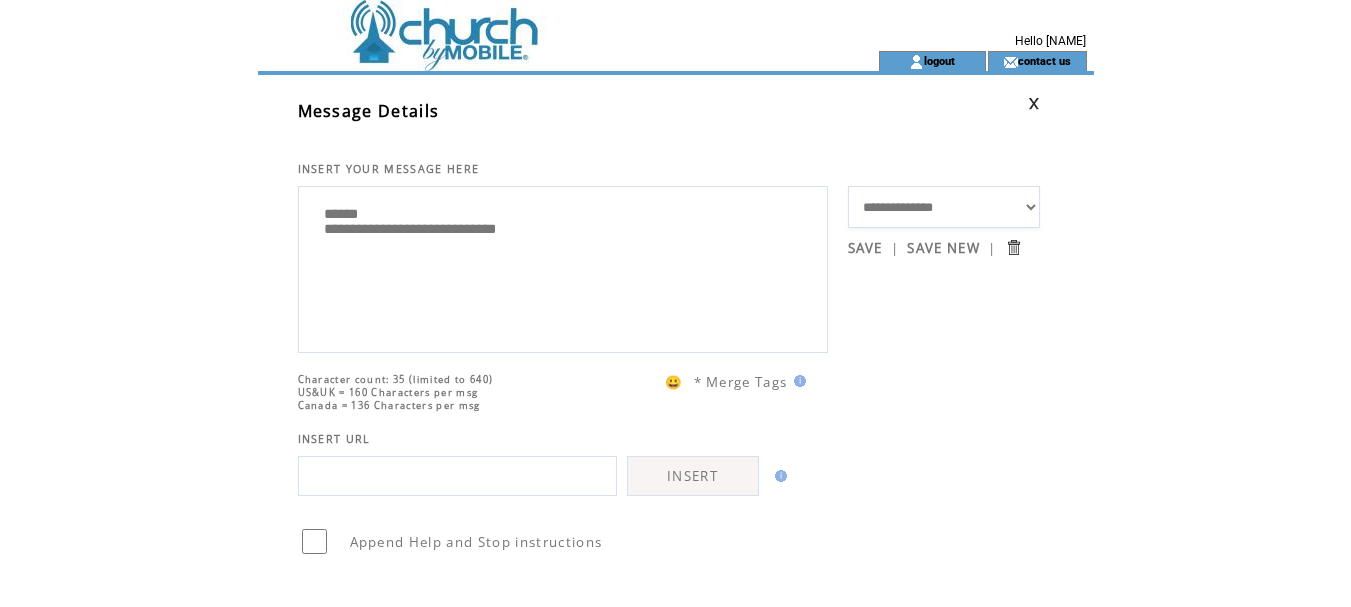 click on "**********" at bounding box center (563, 267) 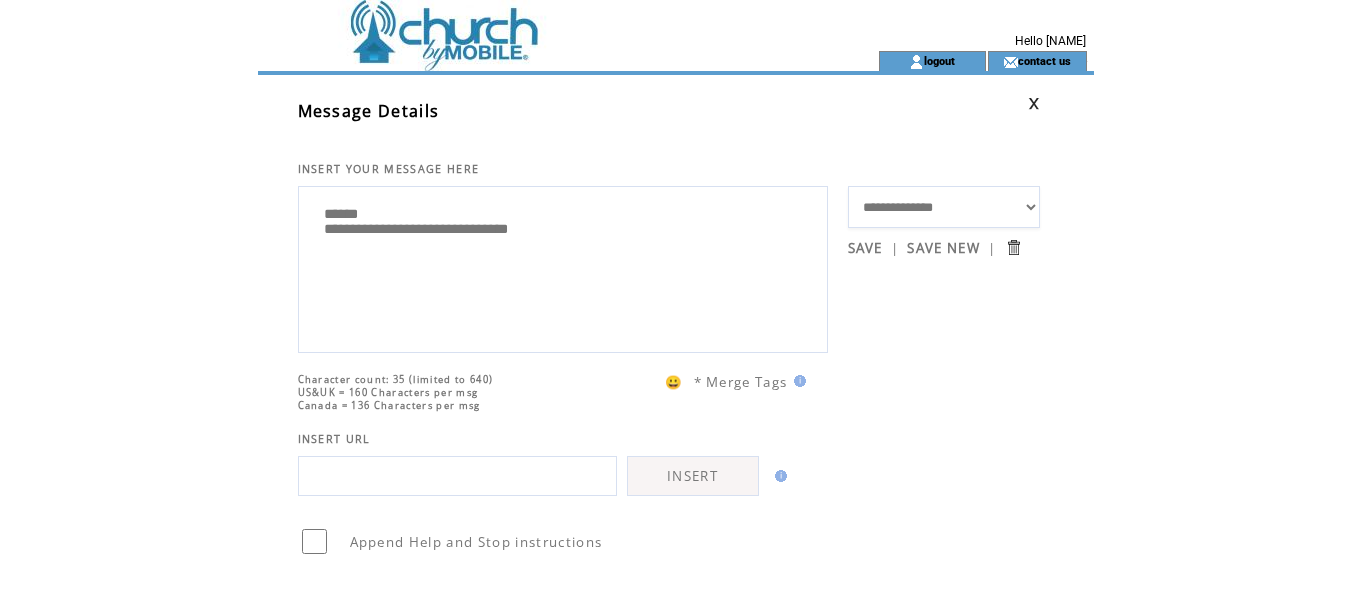 type on "**********" 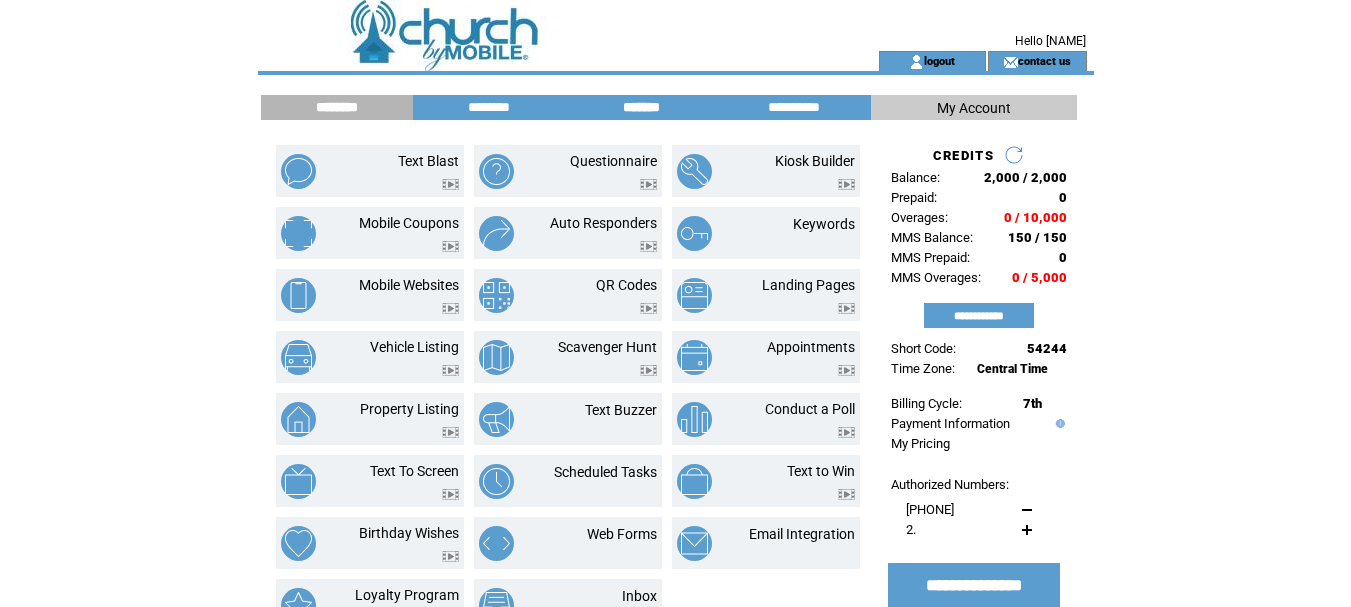 scroll, scrollTop: 0, scrollLeft: 0, axis: both 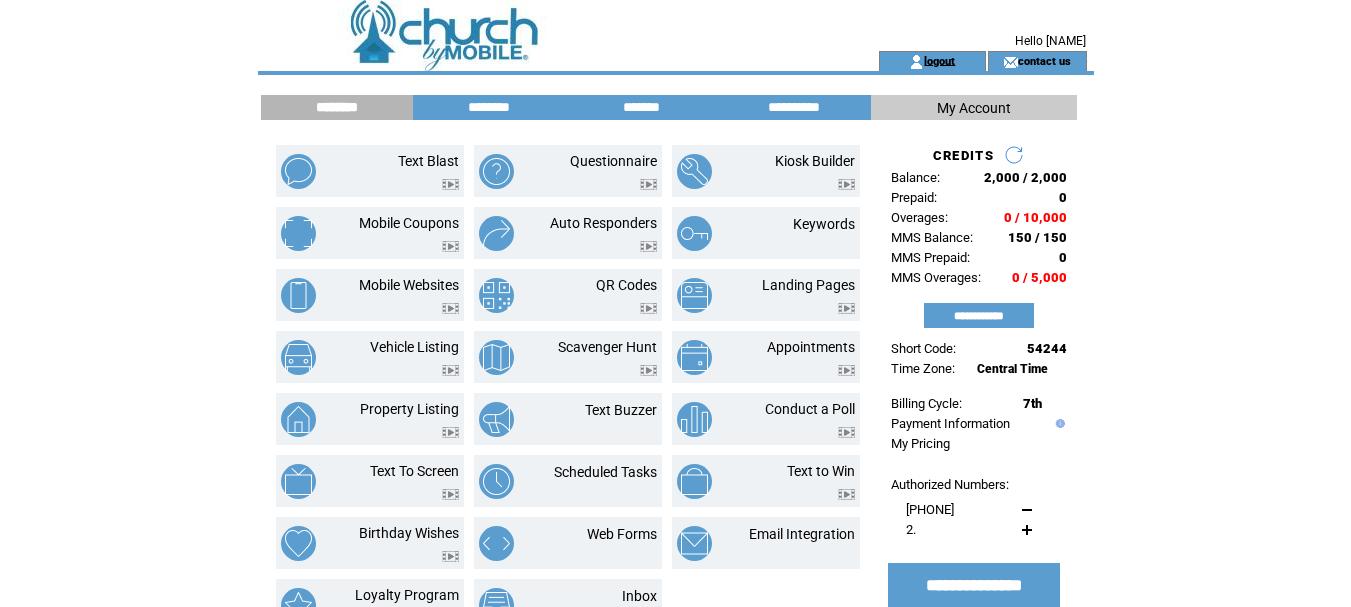 click on "logout" at bounding box center (939, 60) 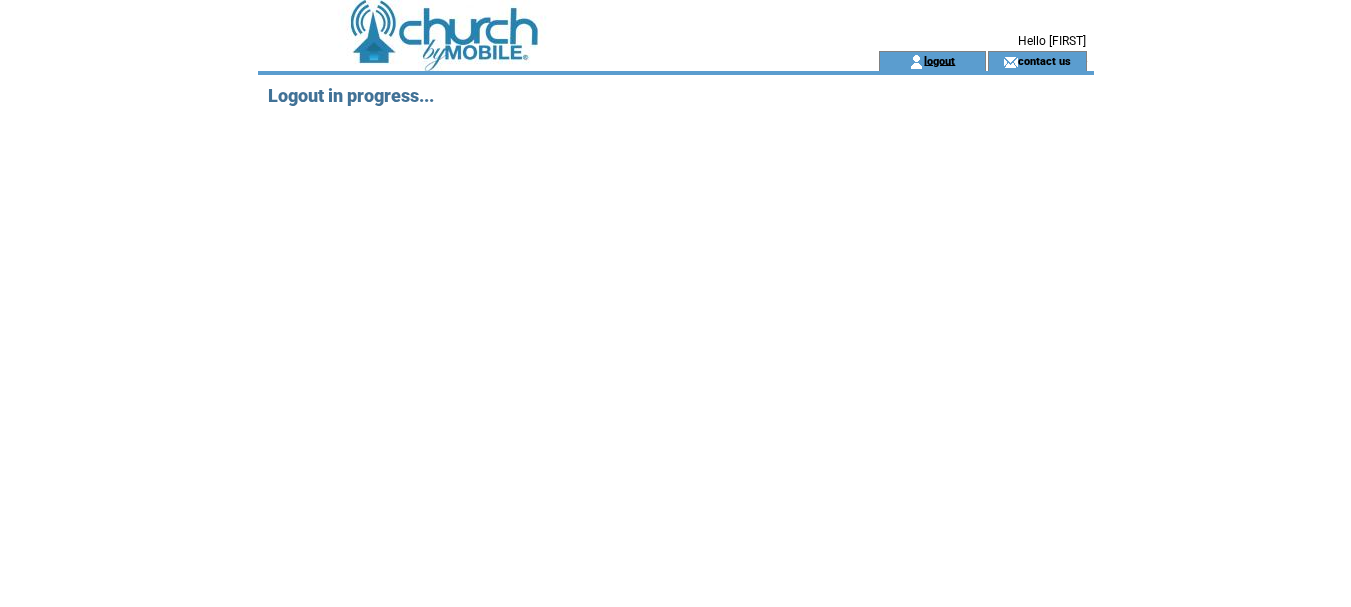 scroll, scrollTop: 0, scrollLeft: 0, axis: both 